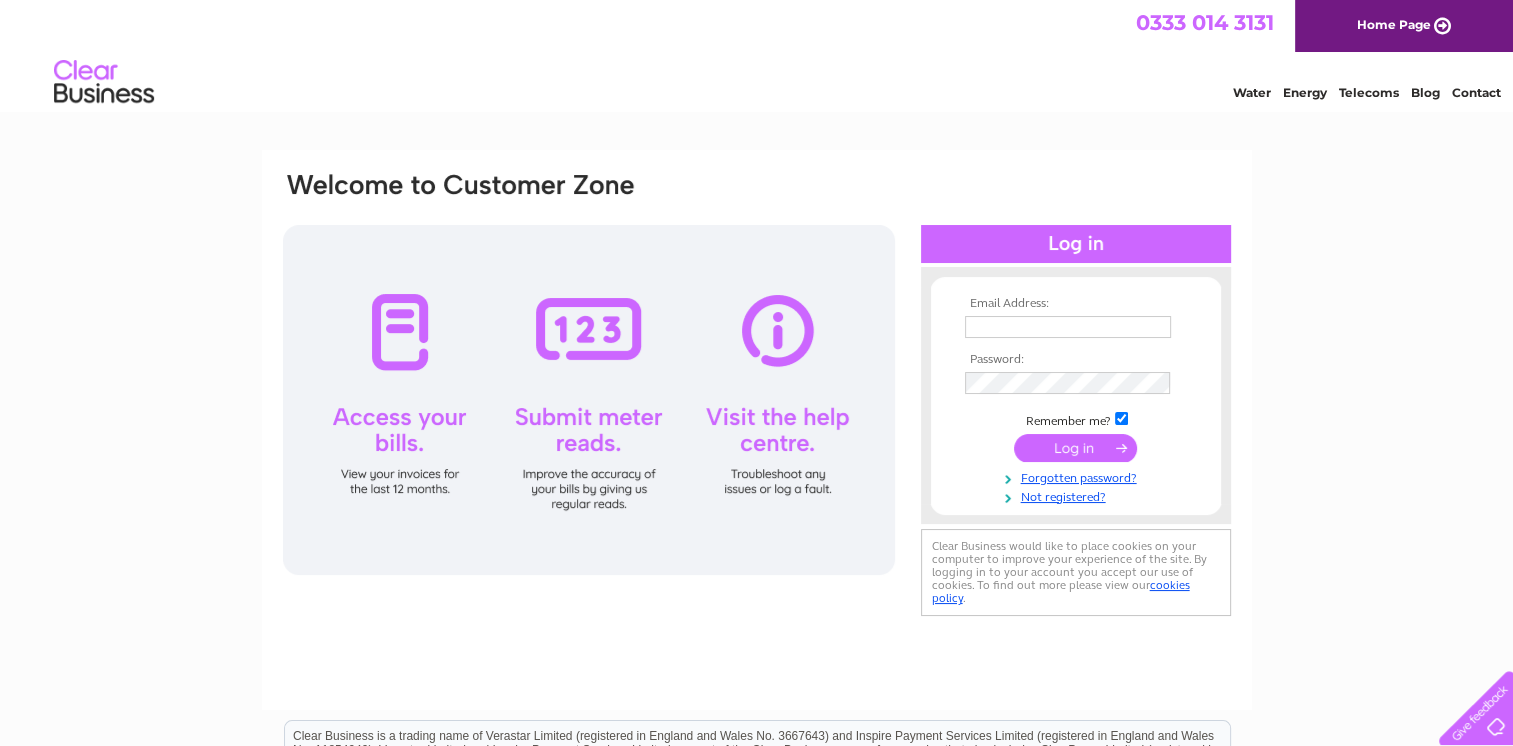 scroll, scrollTop: 0, scrollLeft: 0, axis: both 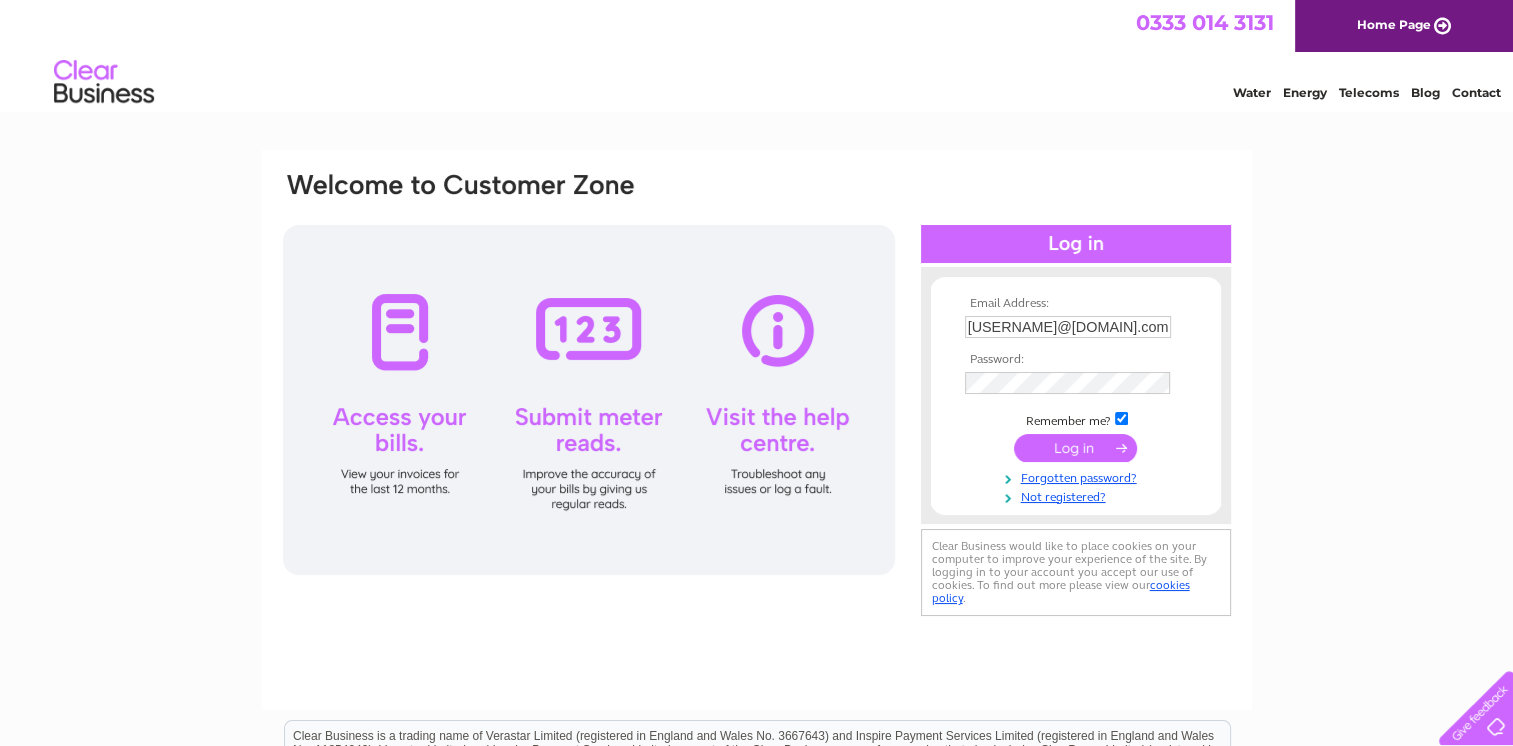 drag, startPoint x: 0, startPoint y: 0, endPoint x: 1080, endPoint y: 448, distance: 1169.2322 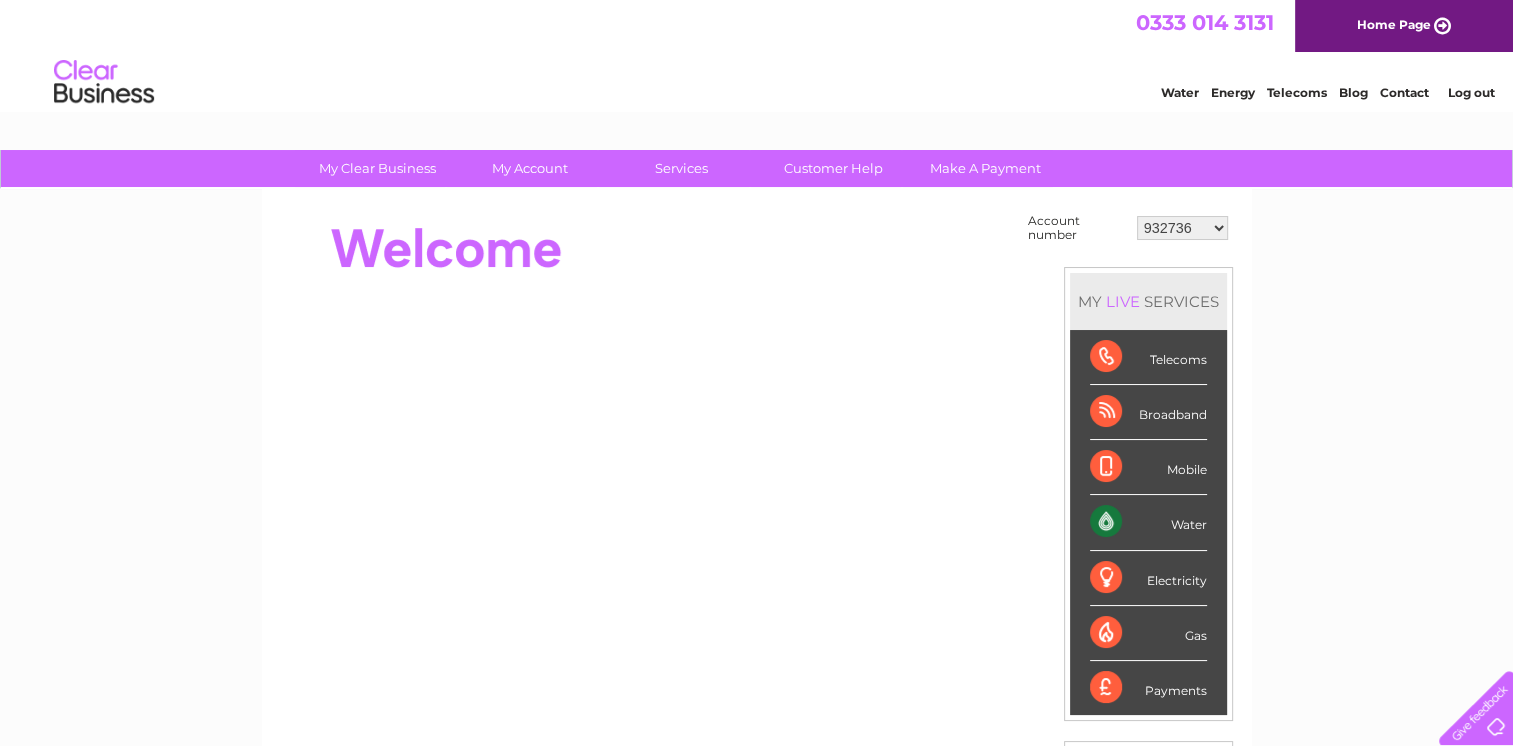 scroll, scrollTop: 0, scrollLeft: 0, axis: both 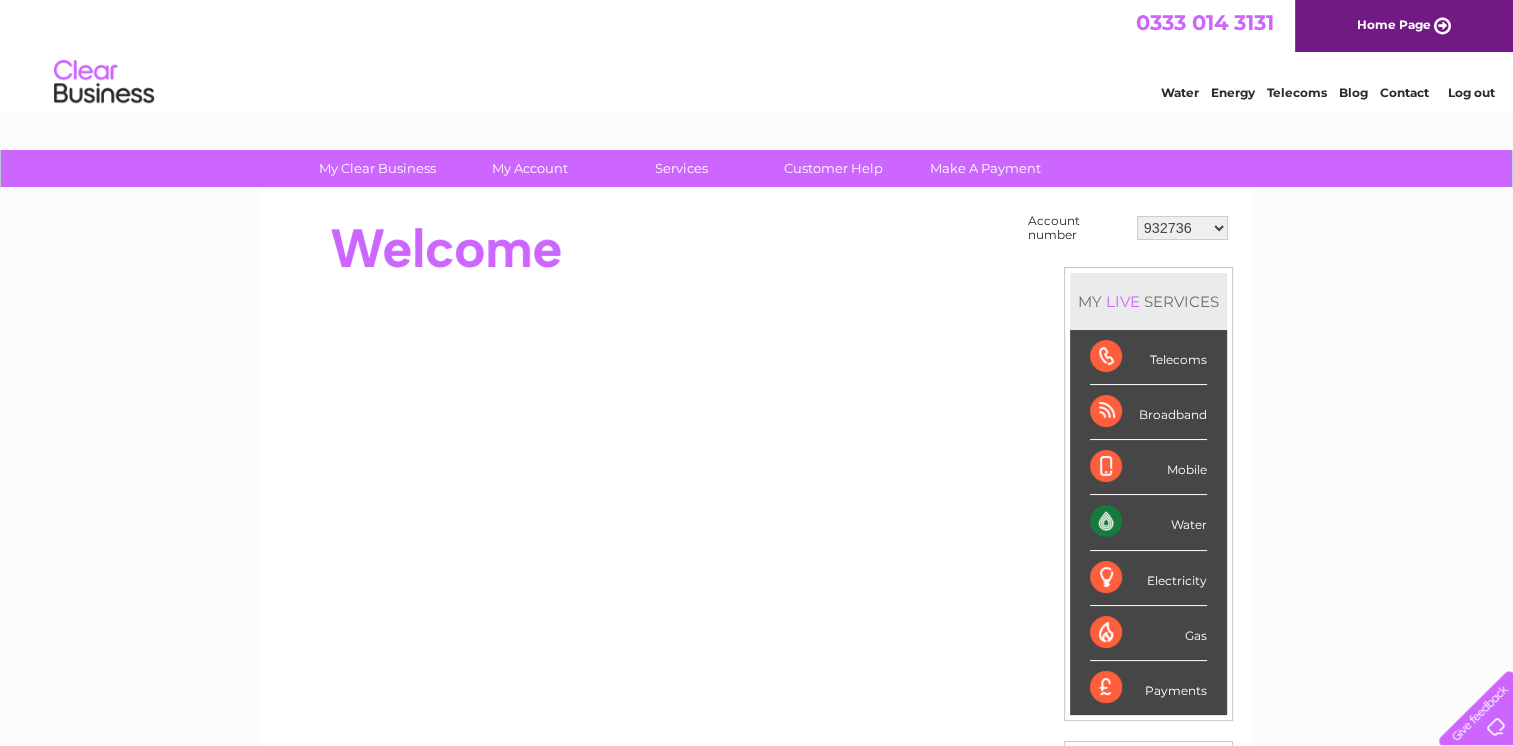 click on "932736
30286394" at bounding box center [1182, 228] 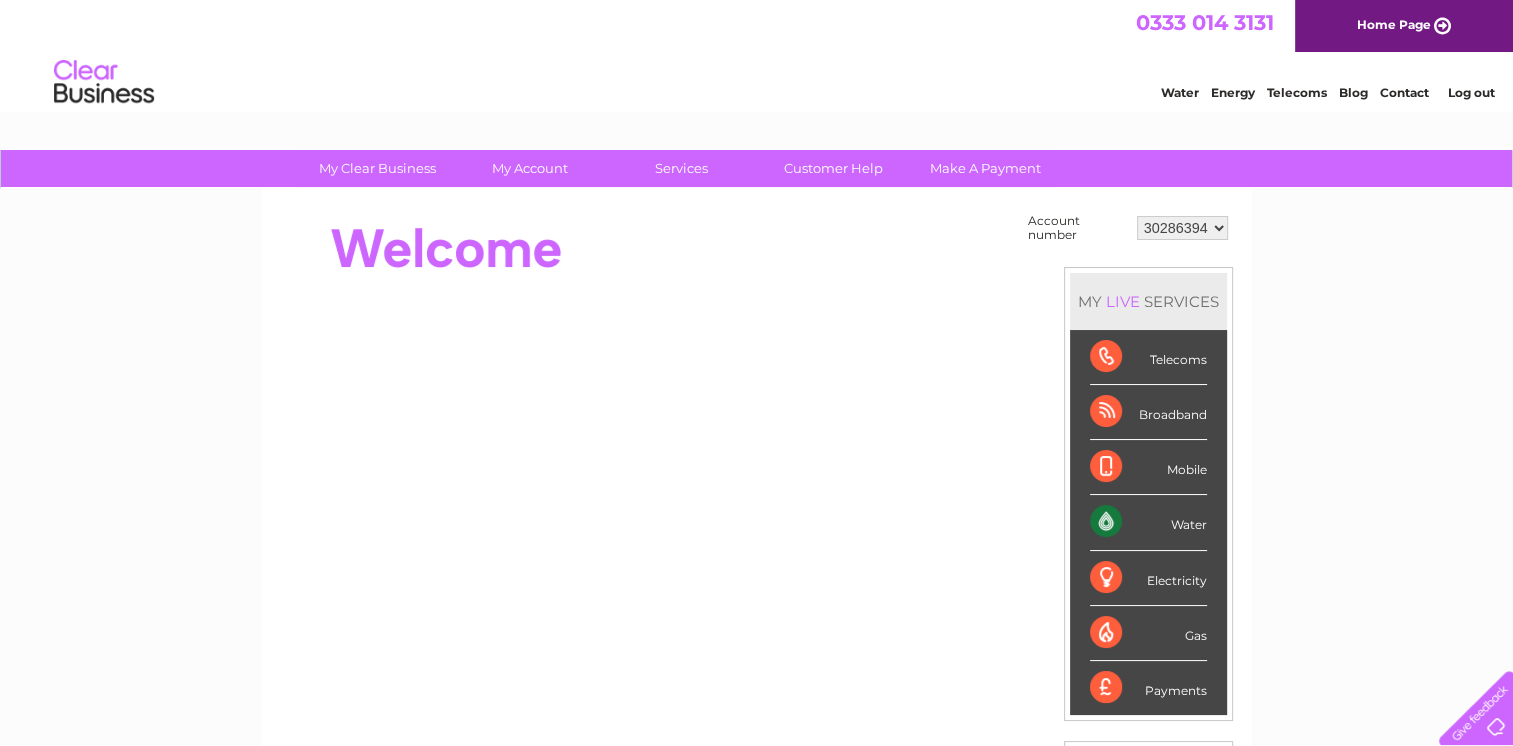 click on "932736
30286394" at bounding box center (1182, 228) 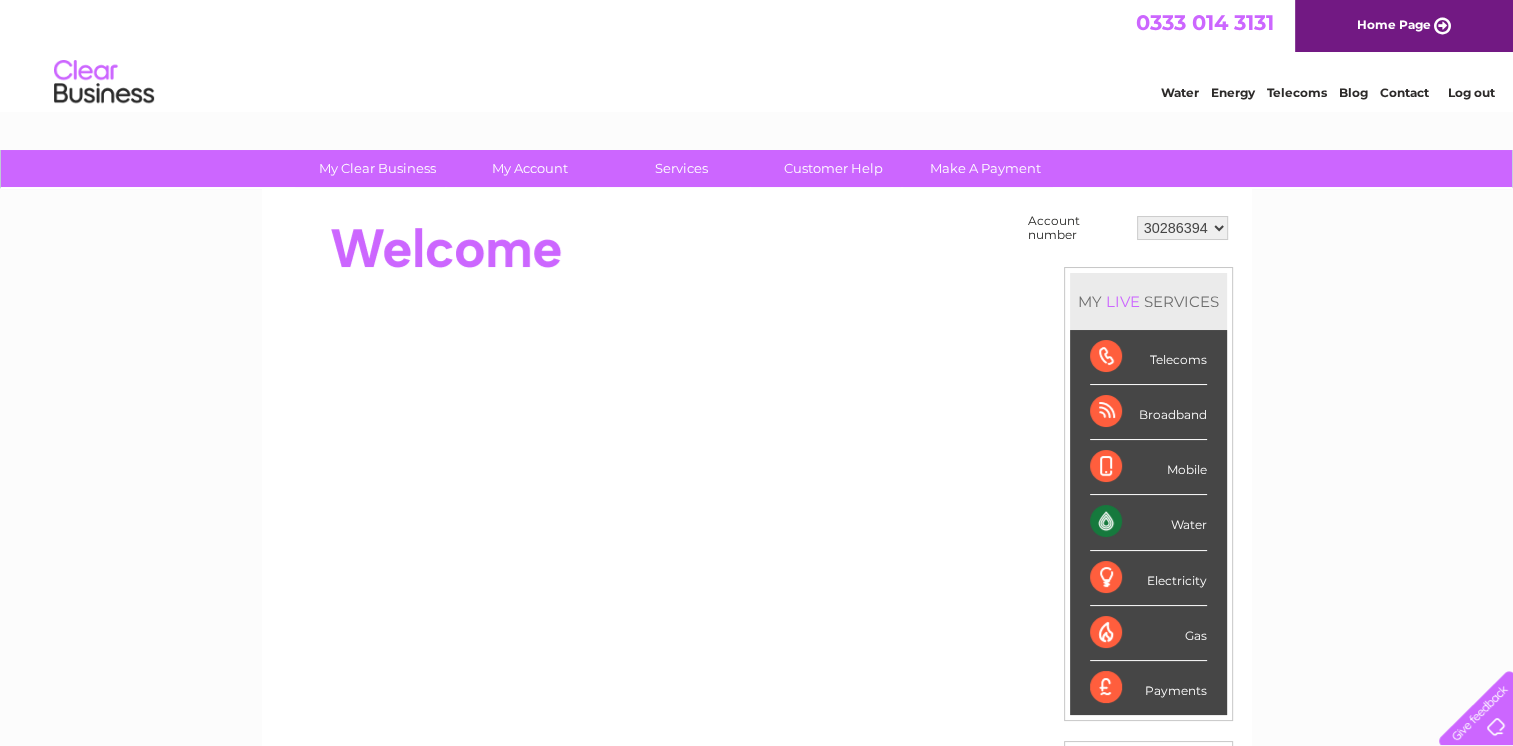 scroll, scrollTop: 0, scrollLeft: 0, axis: both 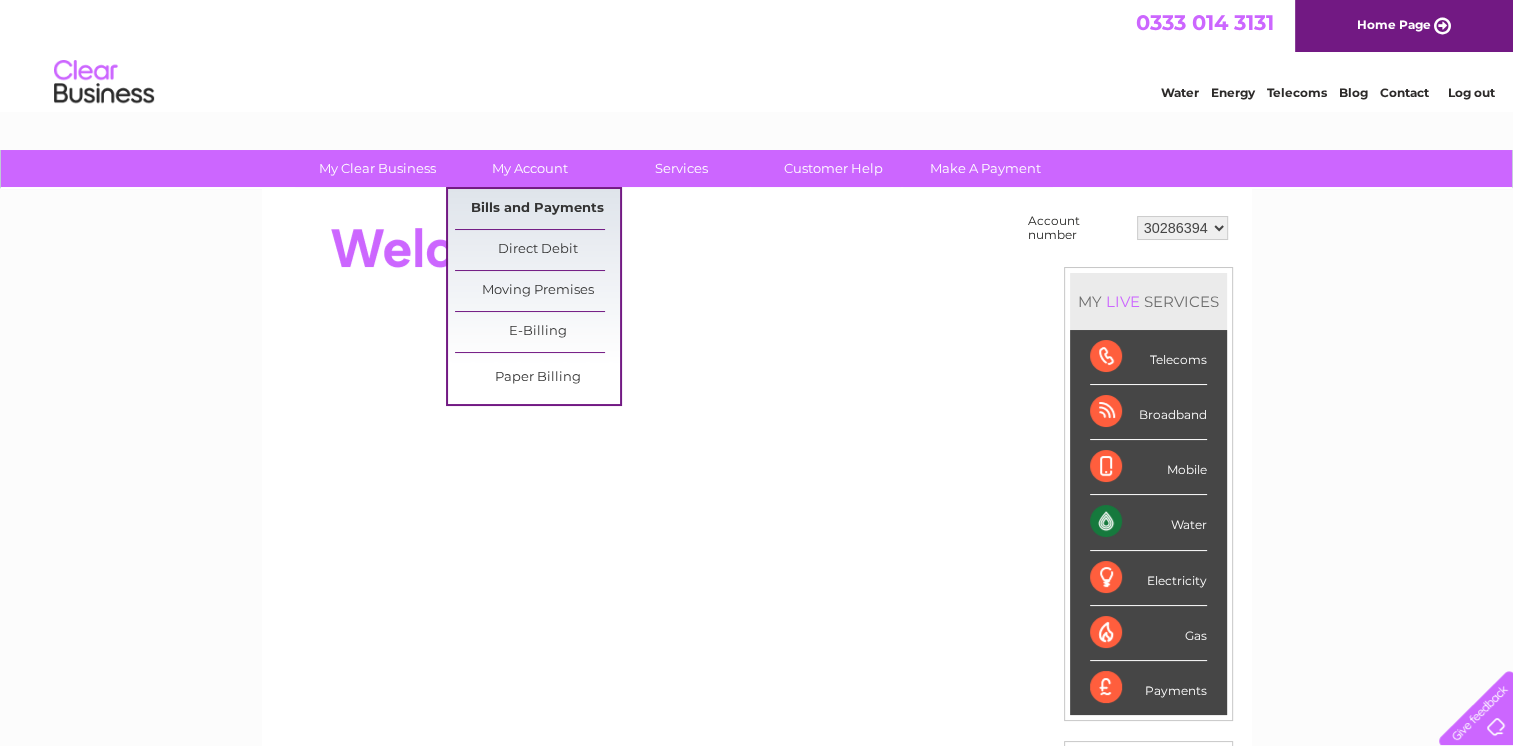 click on "Bills and Payments" at bounding box center [537, 209] 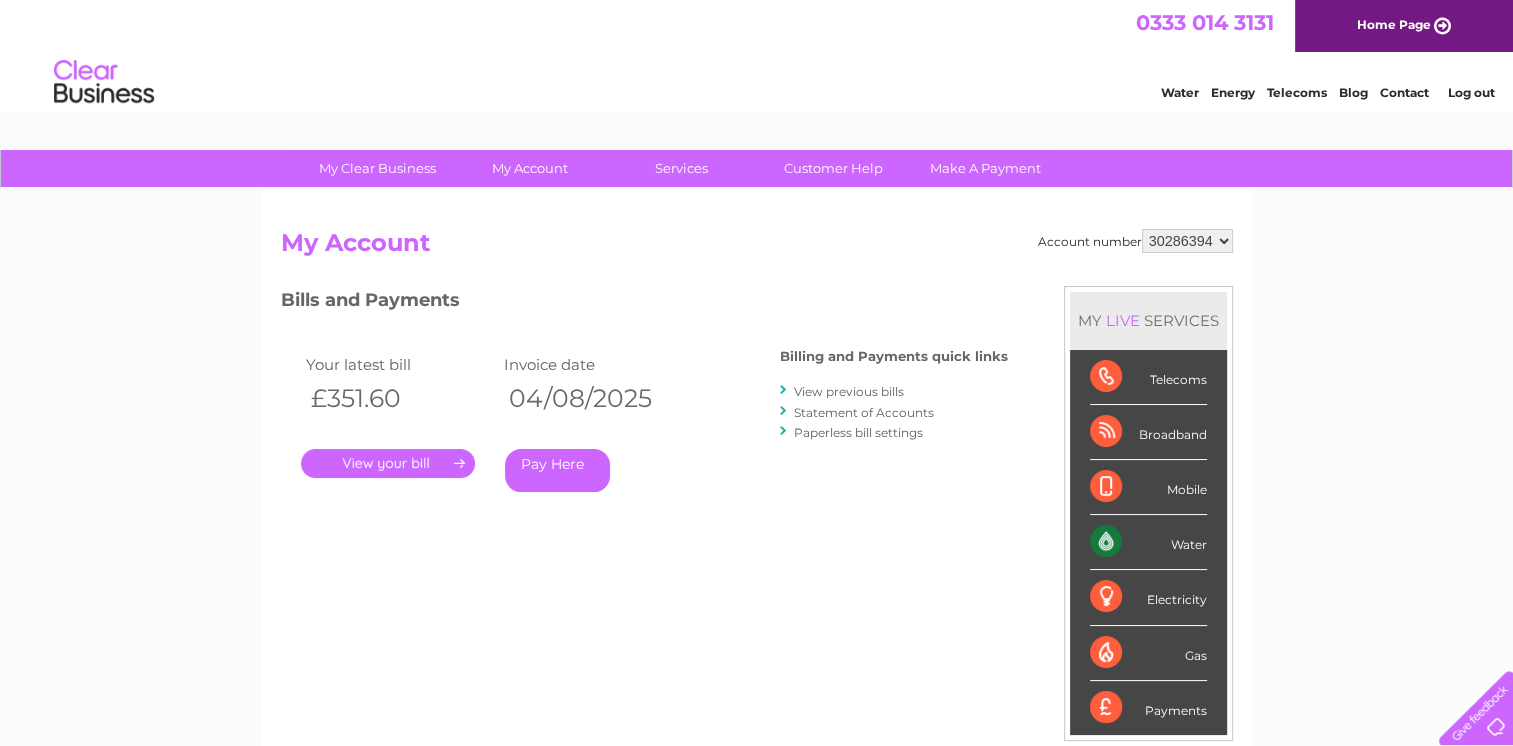 scroll, scrollTop: 0, scrollLeft: 0, axis: both 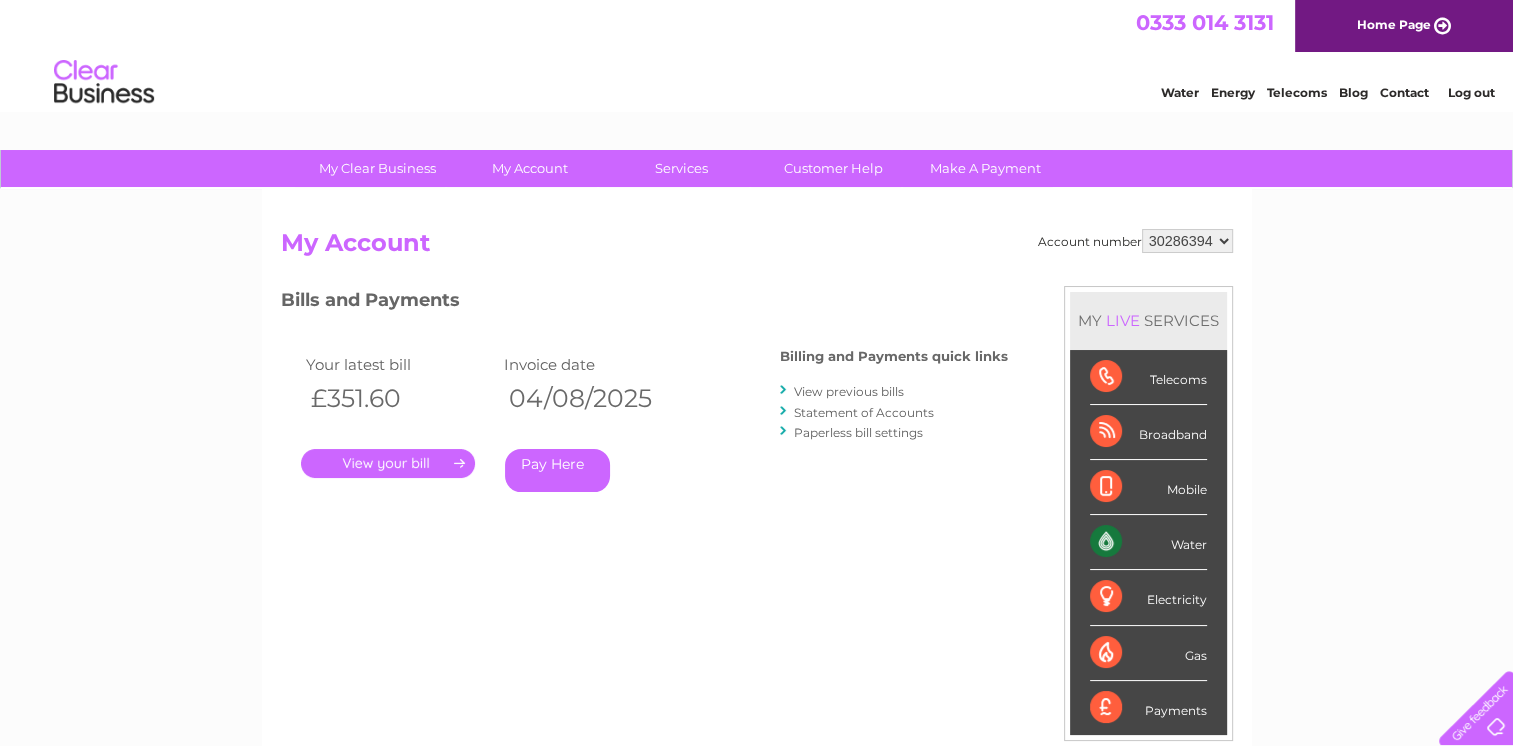 click on "." at bounding box center (388, 463) 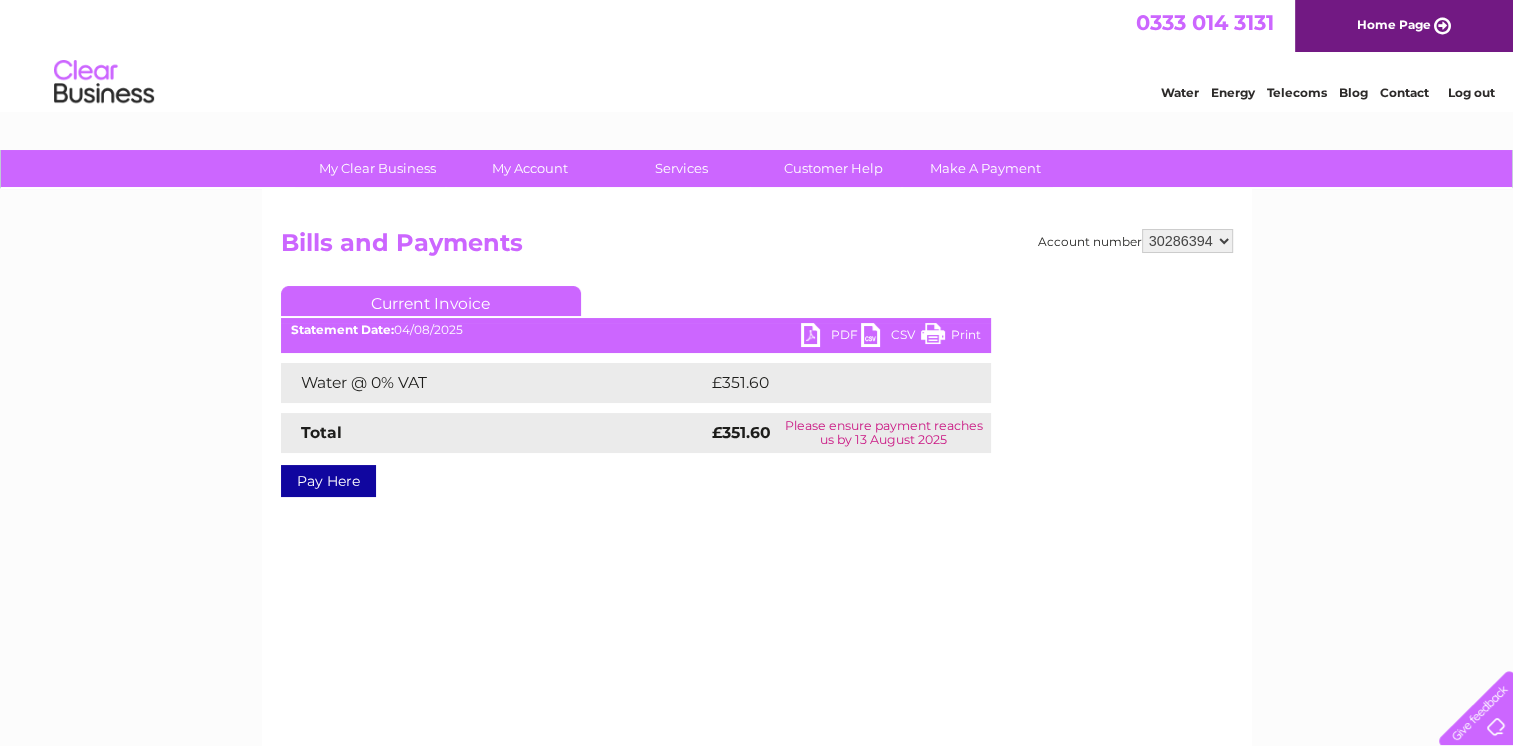 scroll, scrollTop: 0, scrollLeft: 0, axis: both 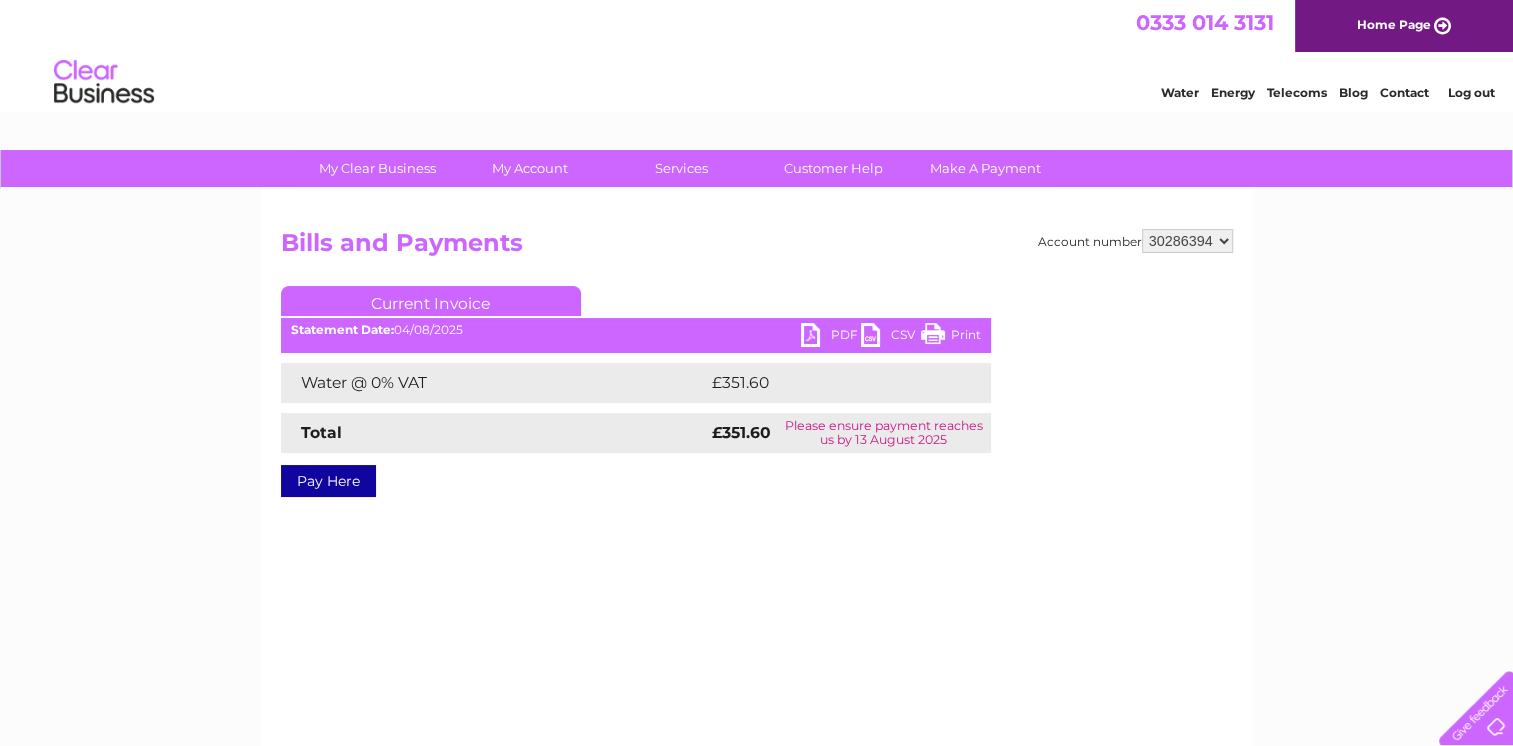 click on "PDF" at bounding box center (831, 337) 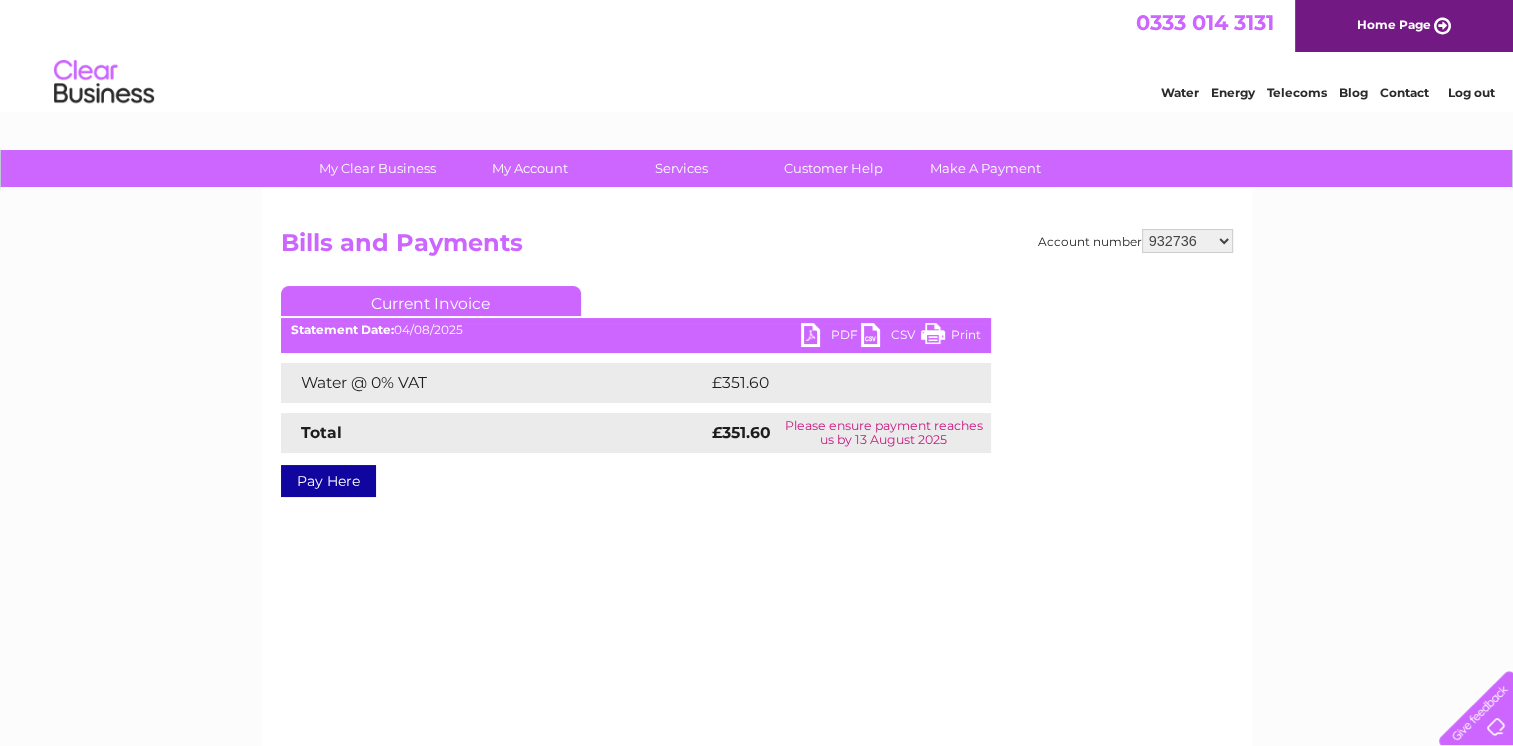 click on "932736
30286394" at bounding box center [1187, 241] 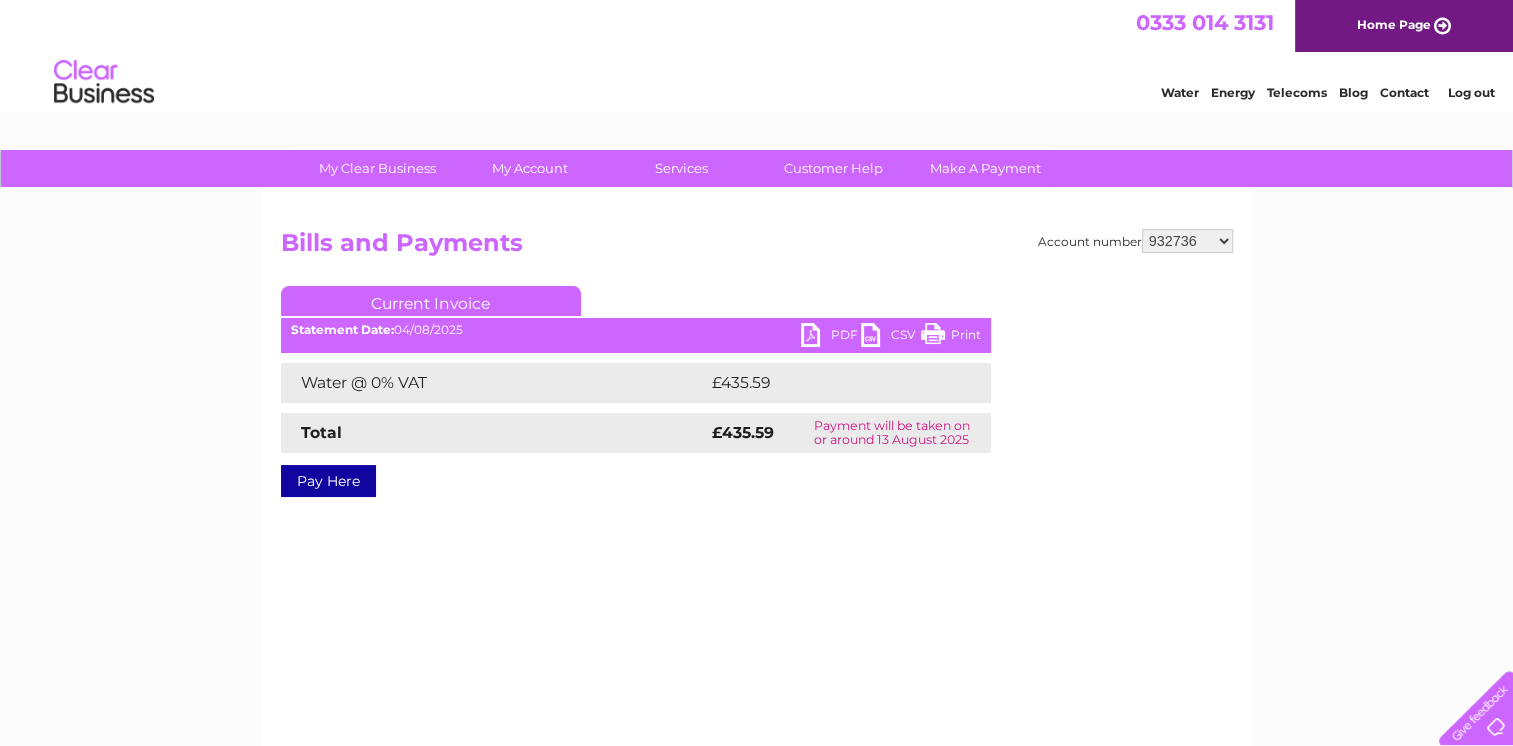 scroll, scrollTop: 0, scrollLeft: 0, axis: both 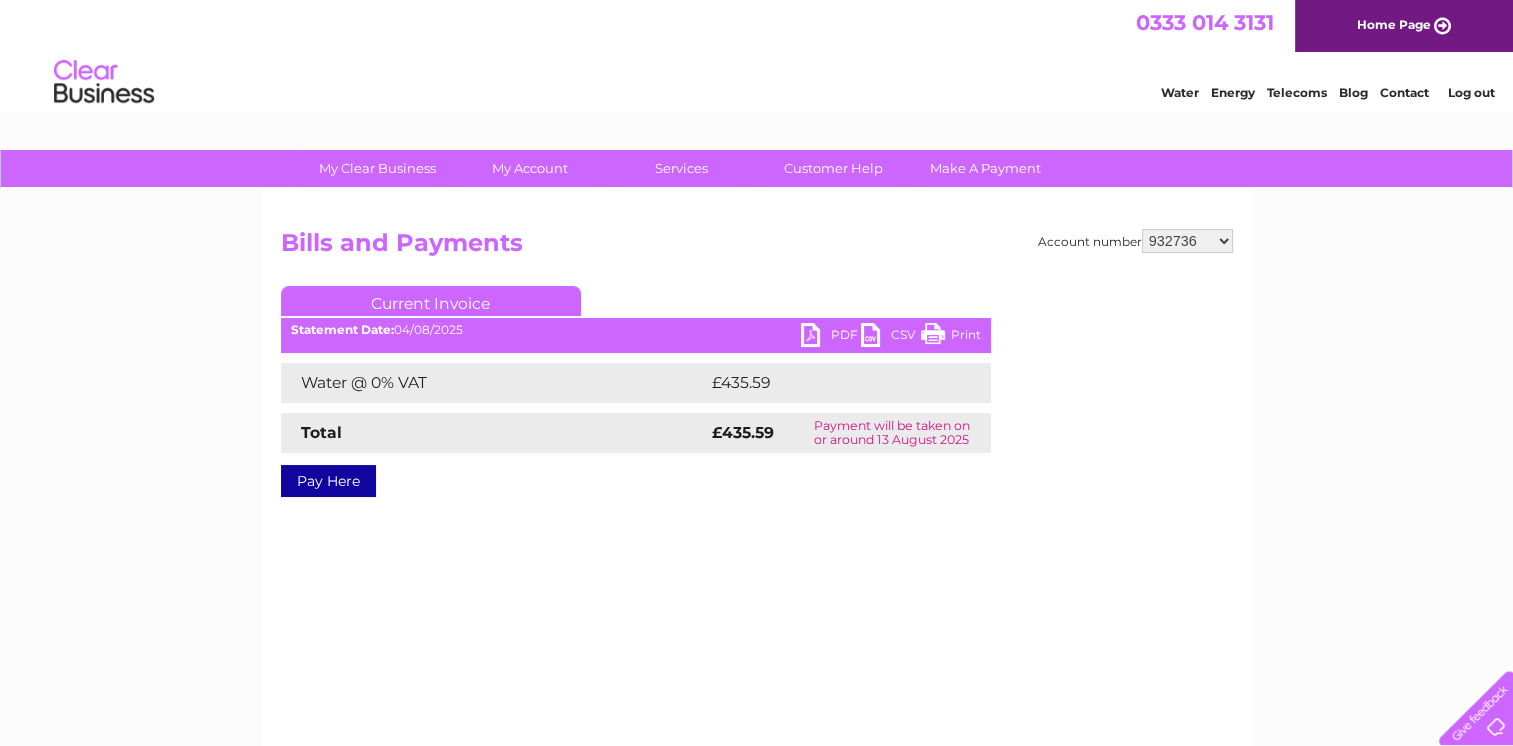 click on "PDF" at bounding box center (831, 337) 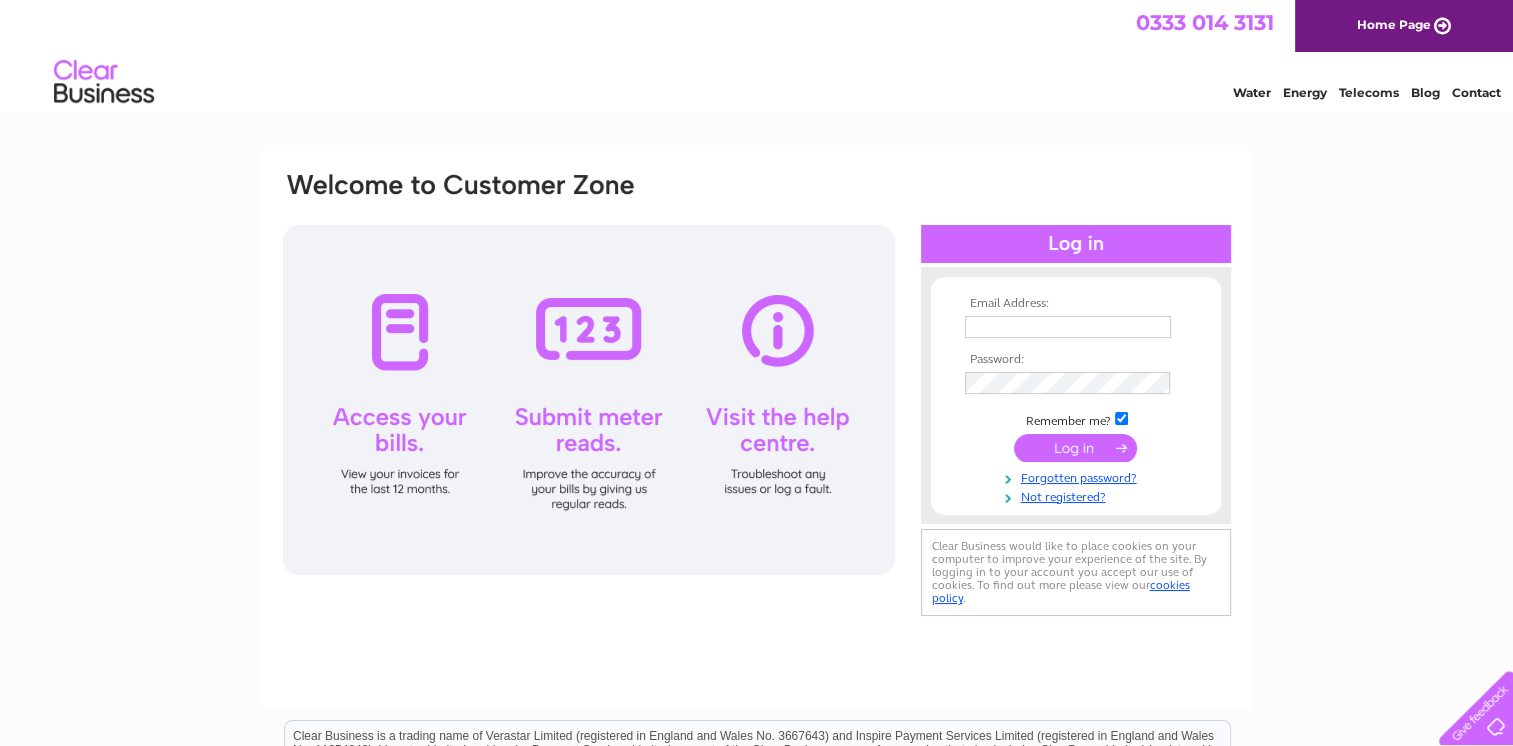 scroll, scrollTop: 0, scrollLeft: 0, axis: both 